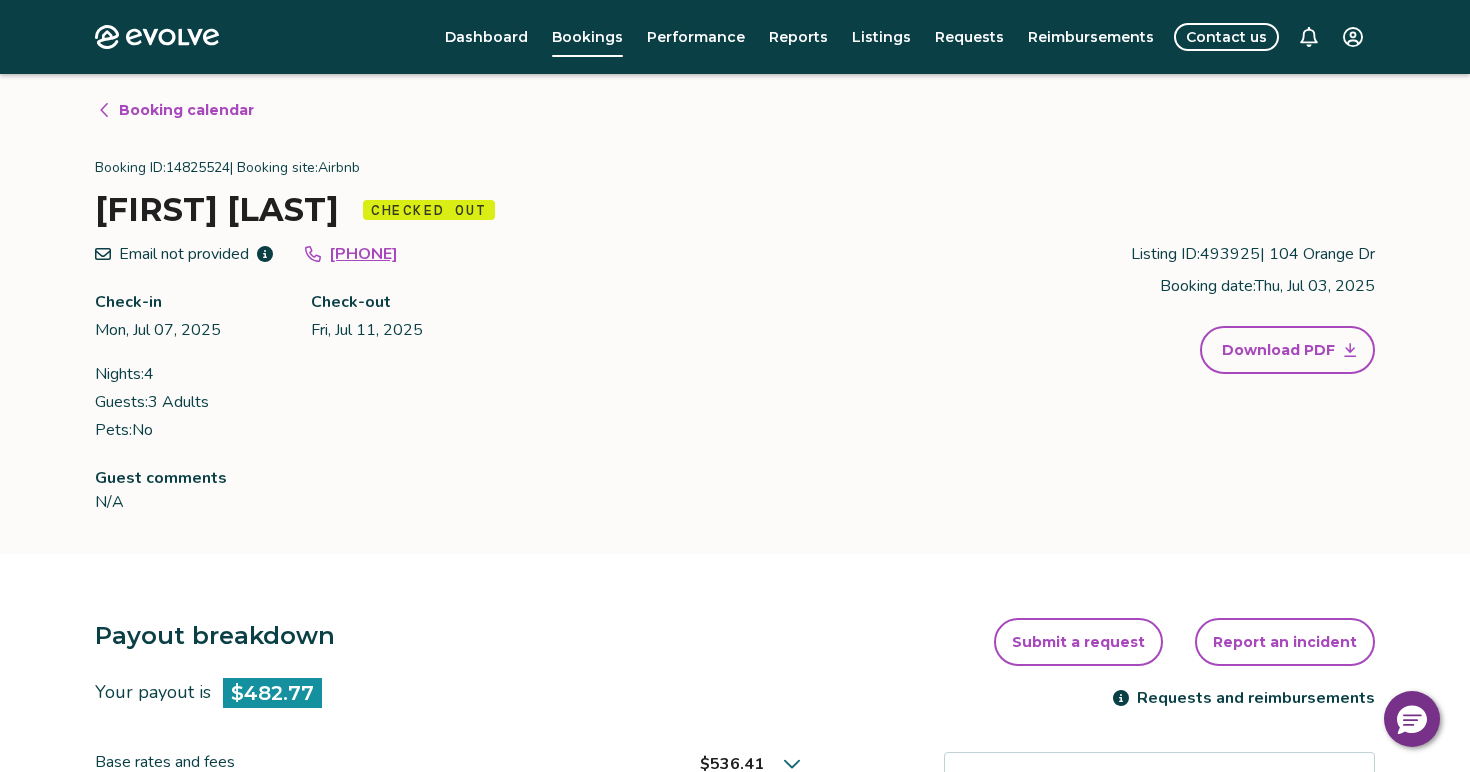 scroll, scrollTop: 4, scrollLeft: 0, axis: vertical 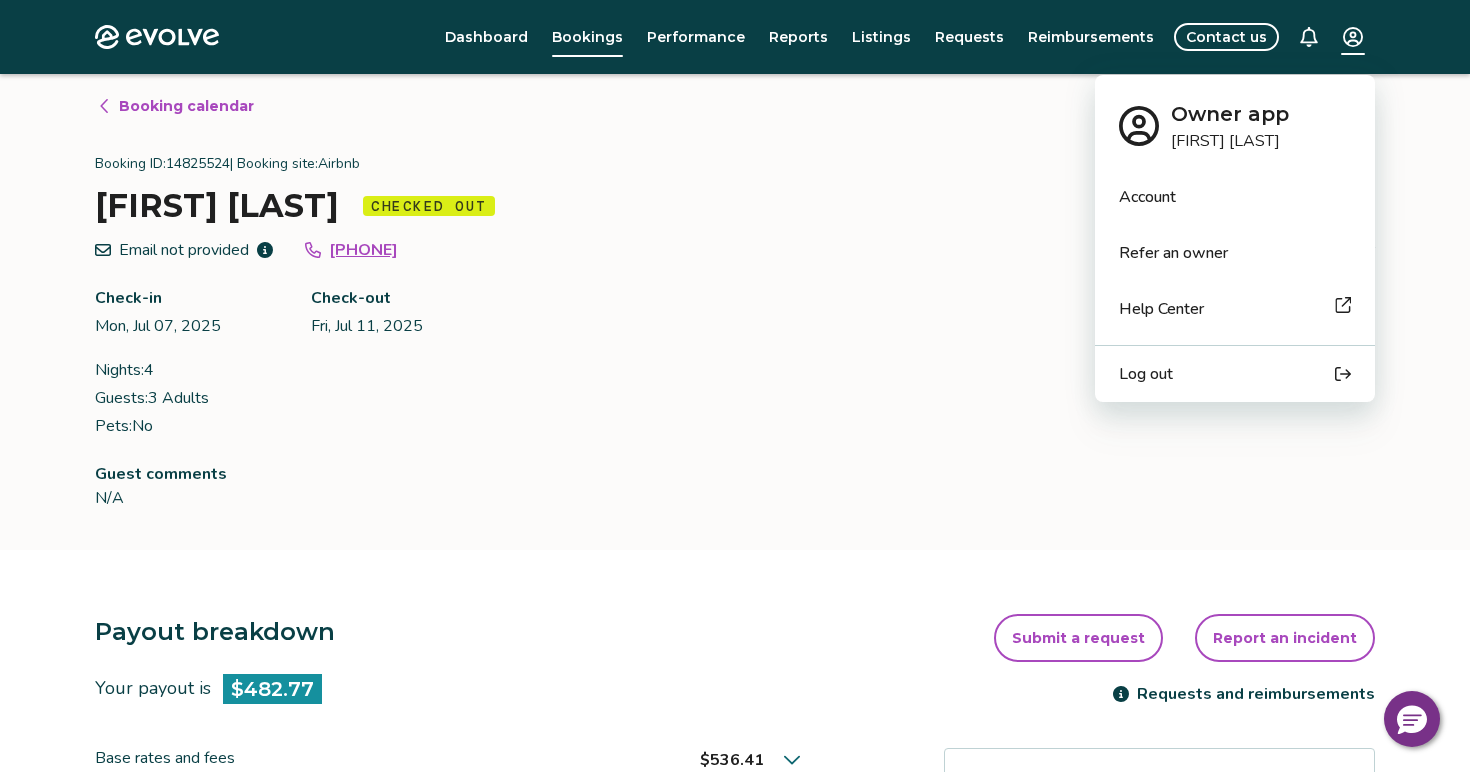 click on "Evolve Dashboard Bookings Performance Reports Listings Requests Reimbursements Contact us Booking calendar Booking ID:  [NUMBER]  | Booking site:  Airbnb [FIRST] [LAST] Checked out Email not provided [PHONE] Check-in Mon, Jul 07, 2025 Check-out Fri, Jul 11, 2025 Nights:  4 Guests:  3 Adults Pets:  No Listing ID:  [NUMBER]  |   104 Orange Dr Booking date:  Thu, Jul 03, 2025 Download PDF Guest comments N/A Payout breakdown Your payout is $482.77 Base rates and fees $536.41 Evolve management fee -$53.64 Your tax responsibility $0.00 Your payout $482.77 It may take 5-9 business days for payouts to appear in your bank account after a guest checks in. Transactions and line items Transactions Line items Processing date Amount Transactions total $482.77 Jul 09, 2025 $482.77 Submit a request Report an incident Requests and reimbursements Cancellation policy Cancel guest booking Your guest has checked out. Request to cancel booking © 2013-Present Evolve Vacation Rental Network Privacy Policy | Terms of Service" at bounding box center [735, 779] 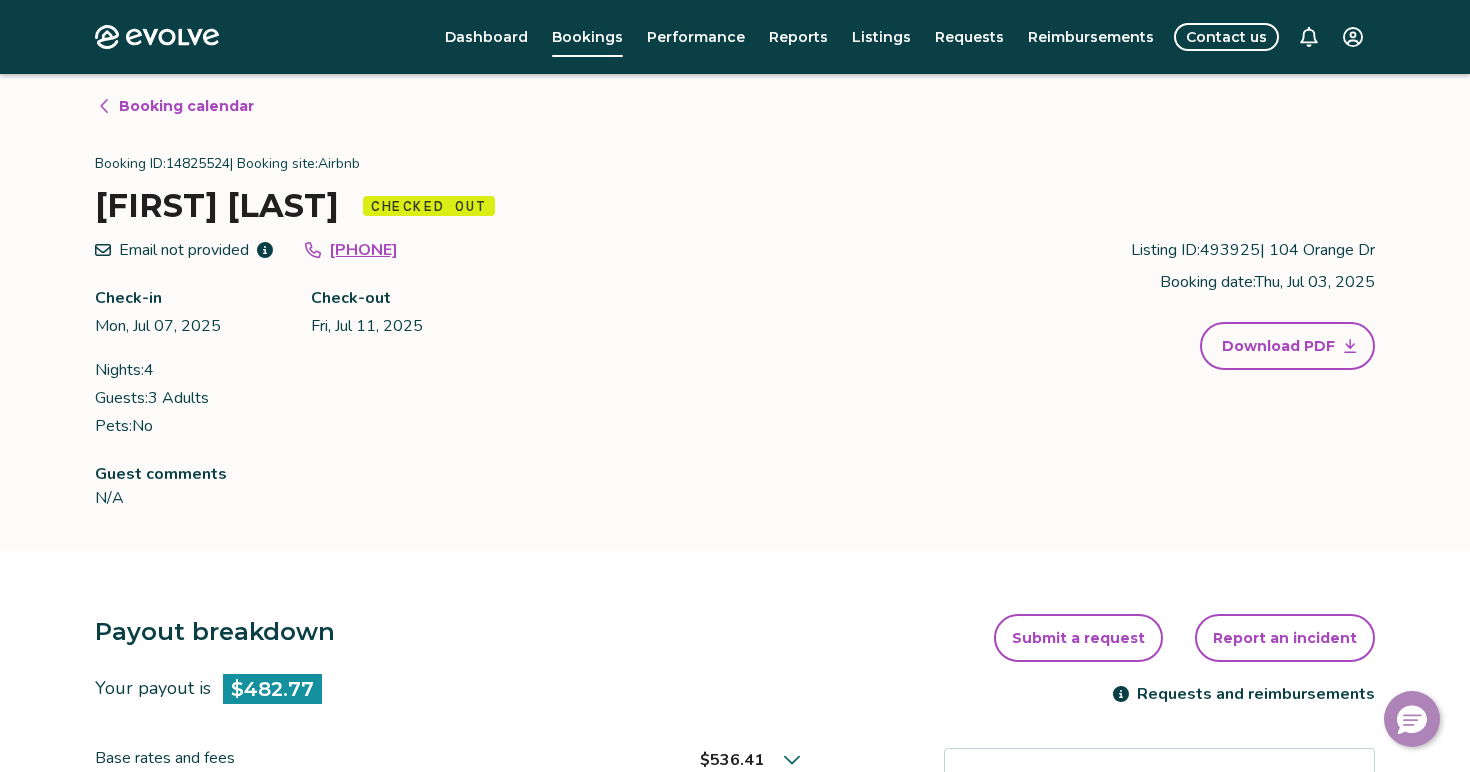 click 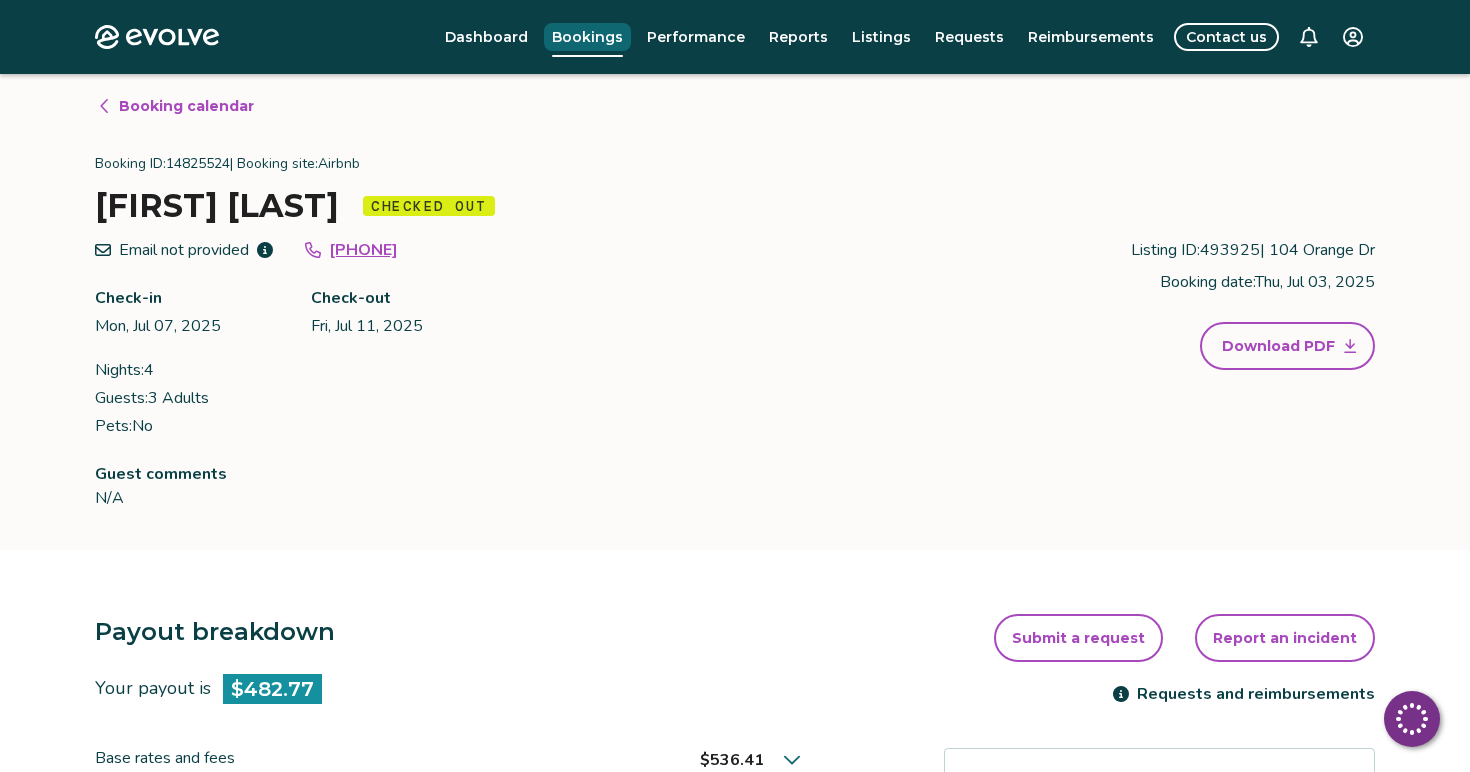 click on "Bookings" at bounding box center [587, 37] 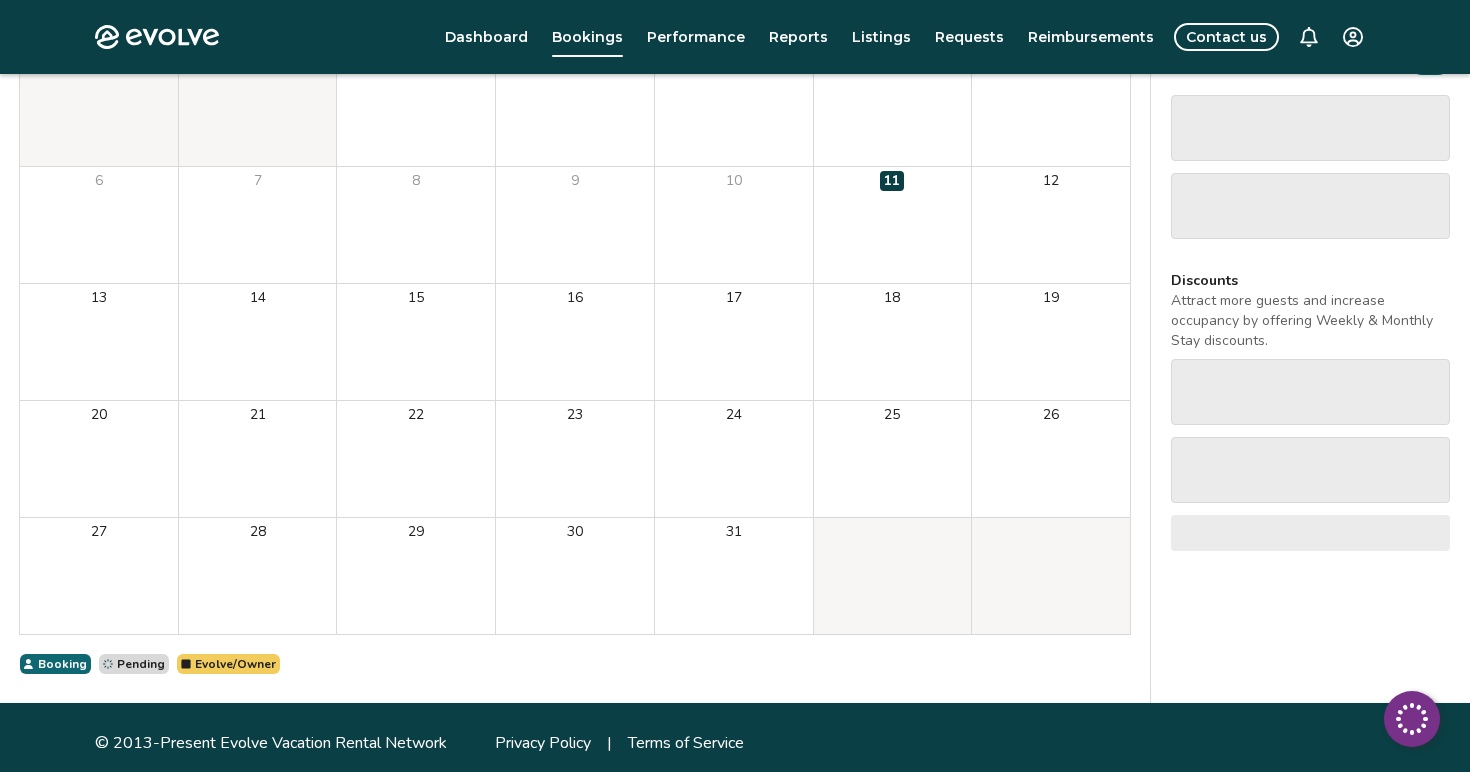 scroll, scrollTop: 0, scrollLeft: 0, axis: both 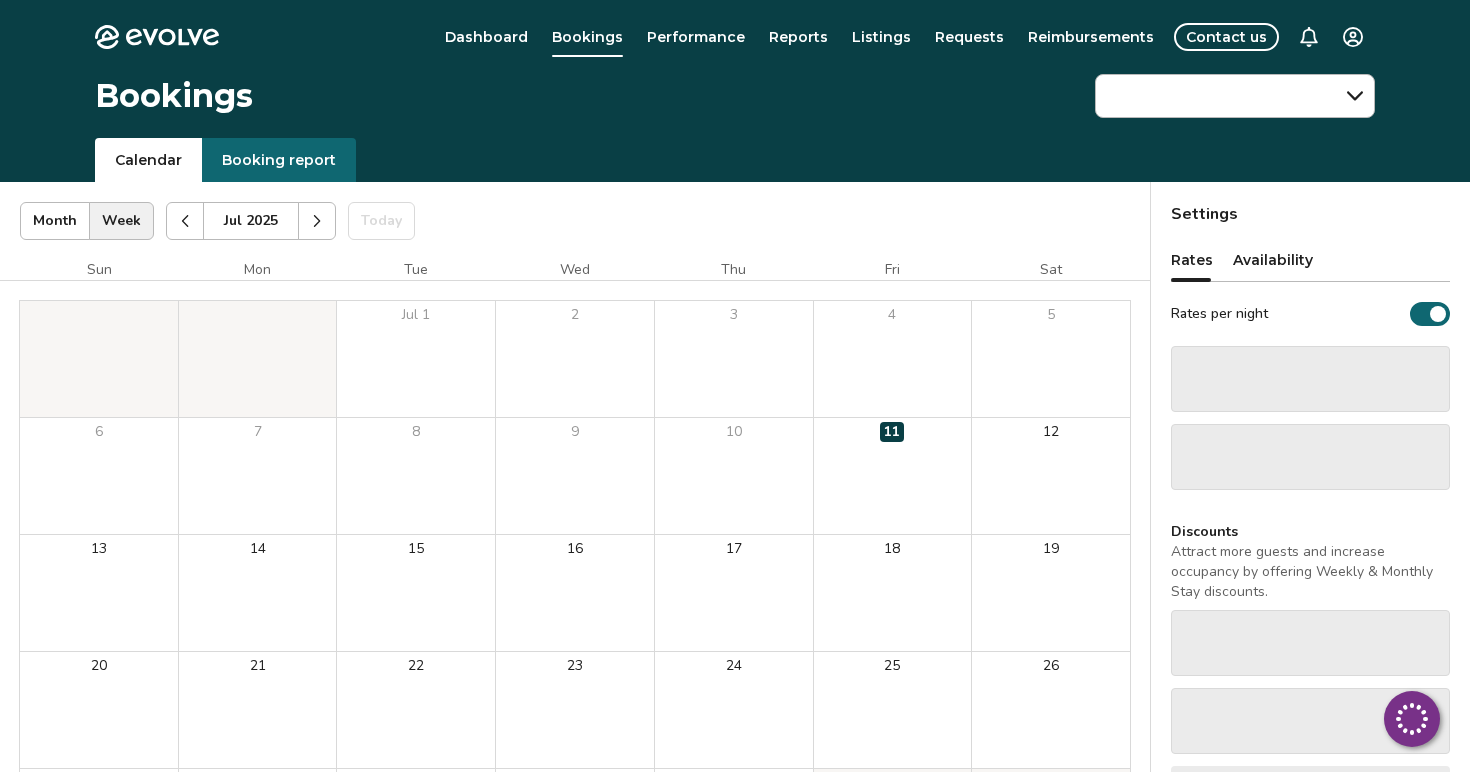 click 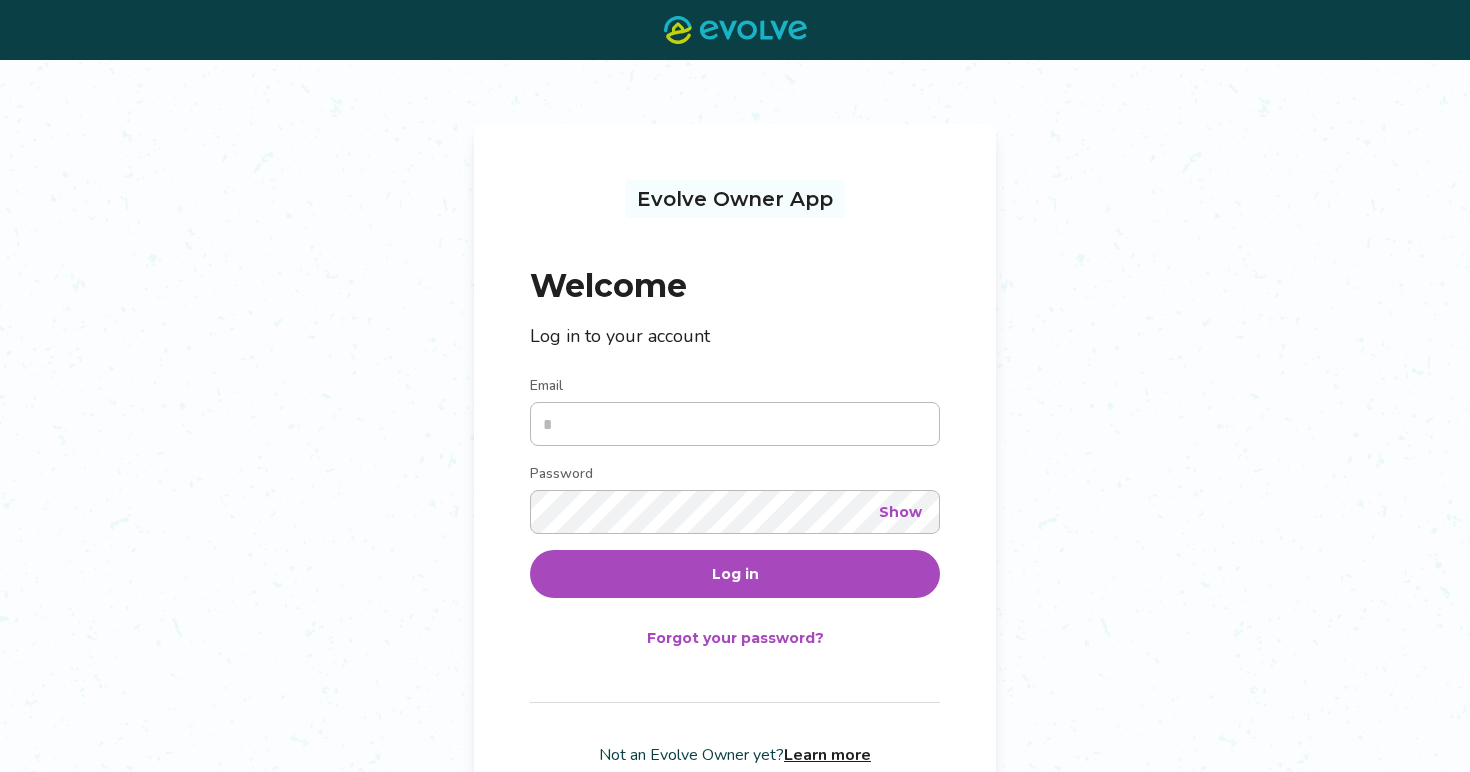 scroll, scrollTop: 0, scrollLeft: 0, axis: both 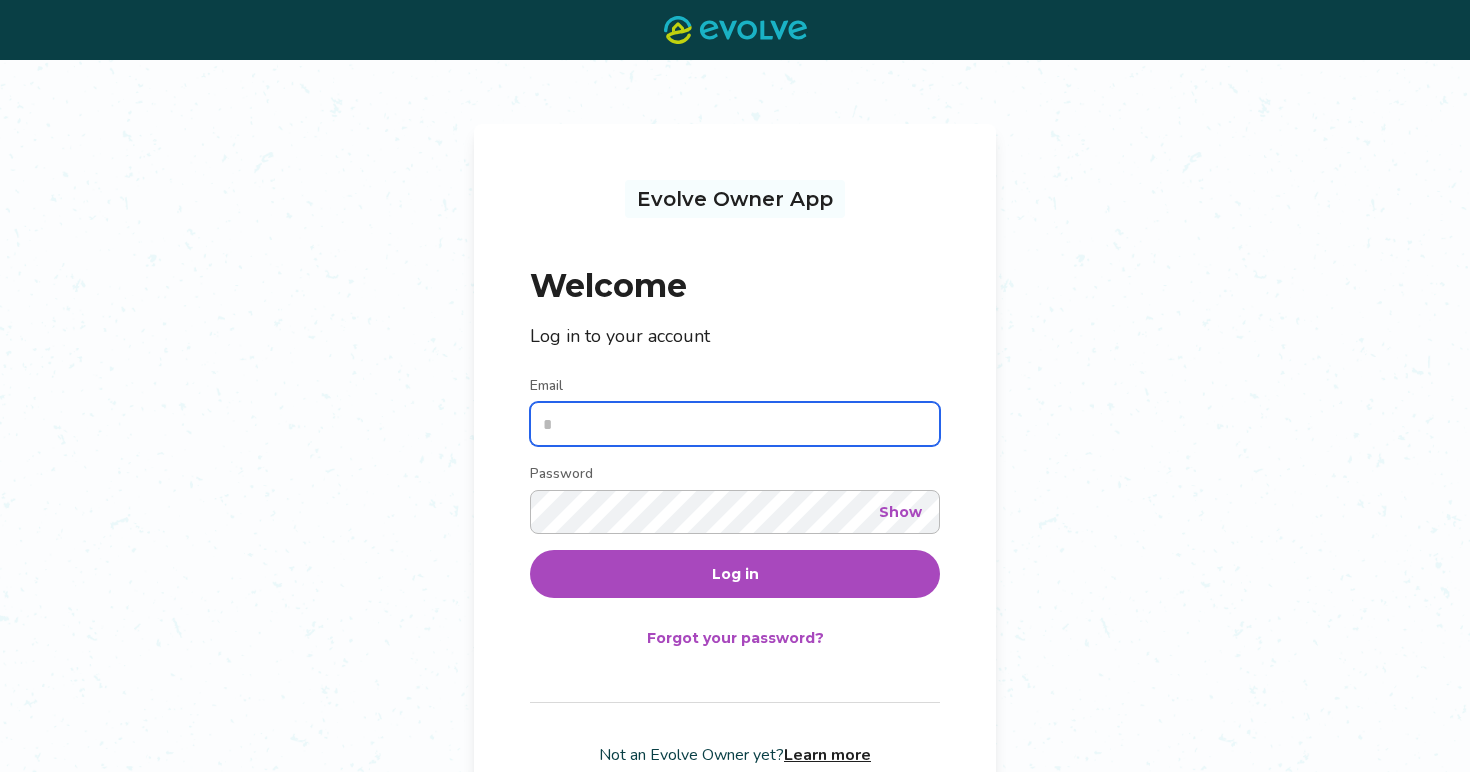 type on "**********" 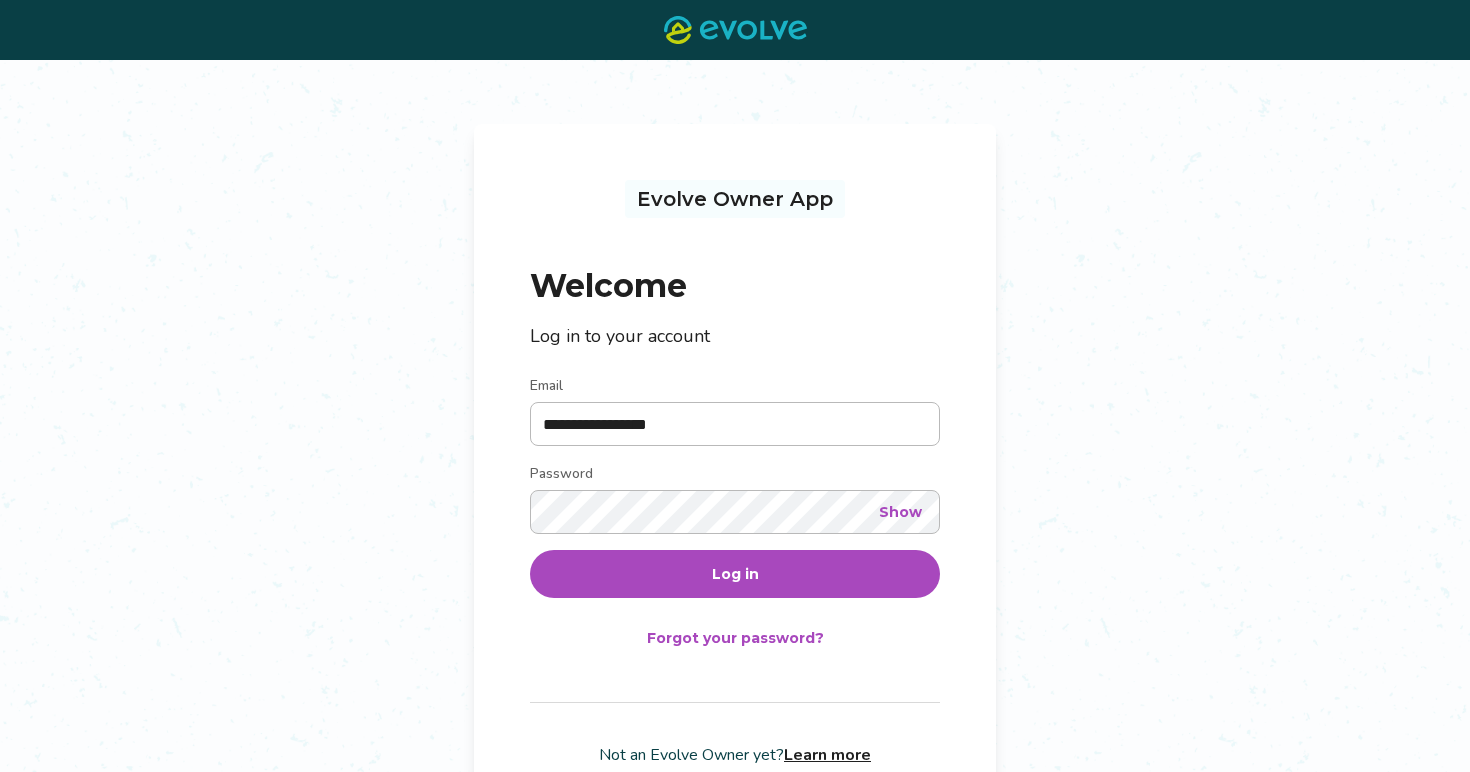 click on "Log in" at bounding box center [735, 574] 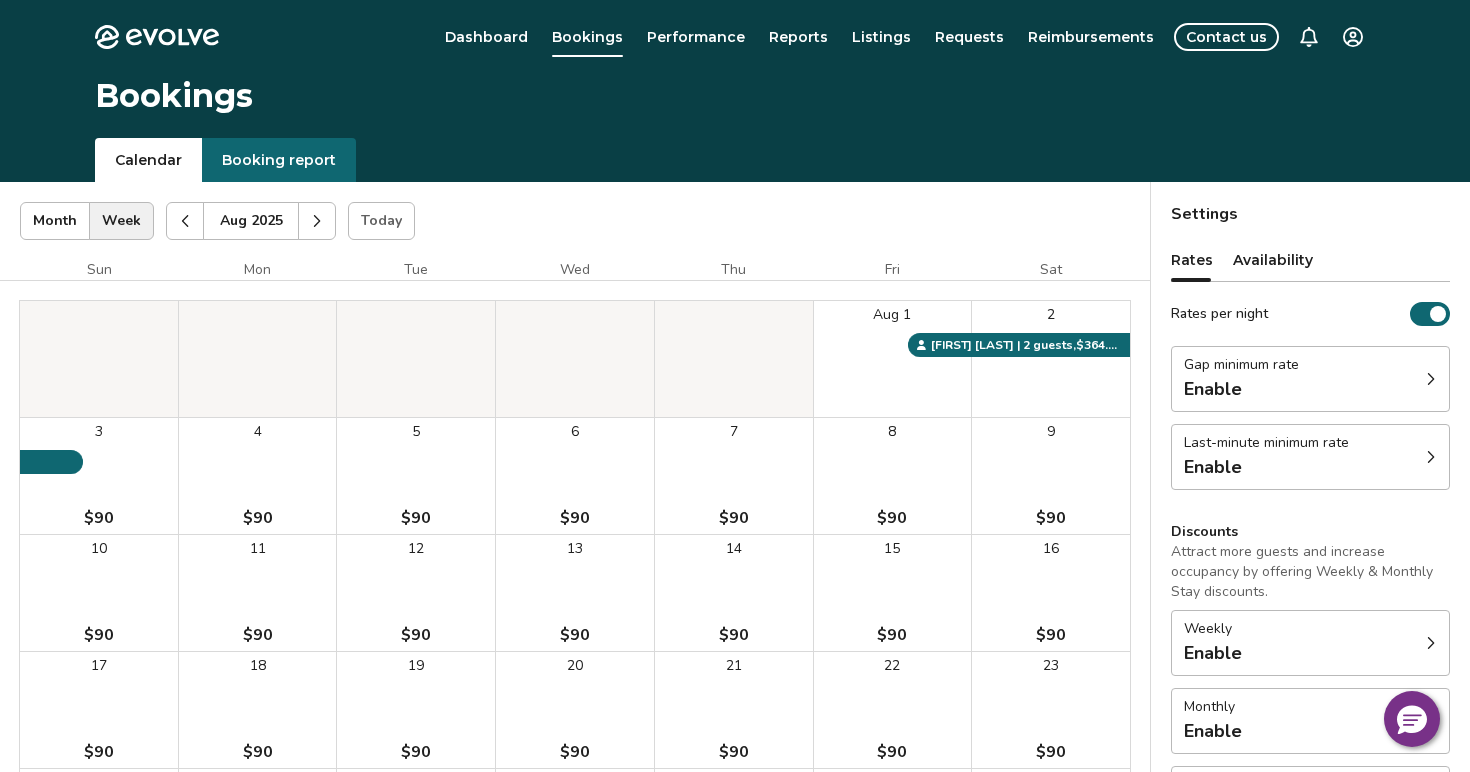 click 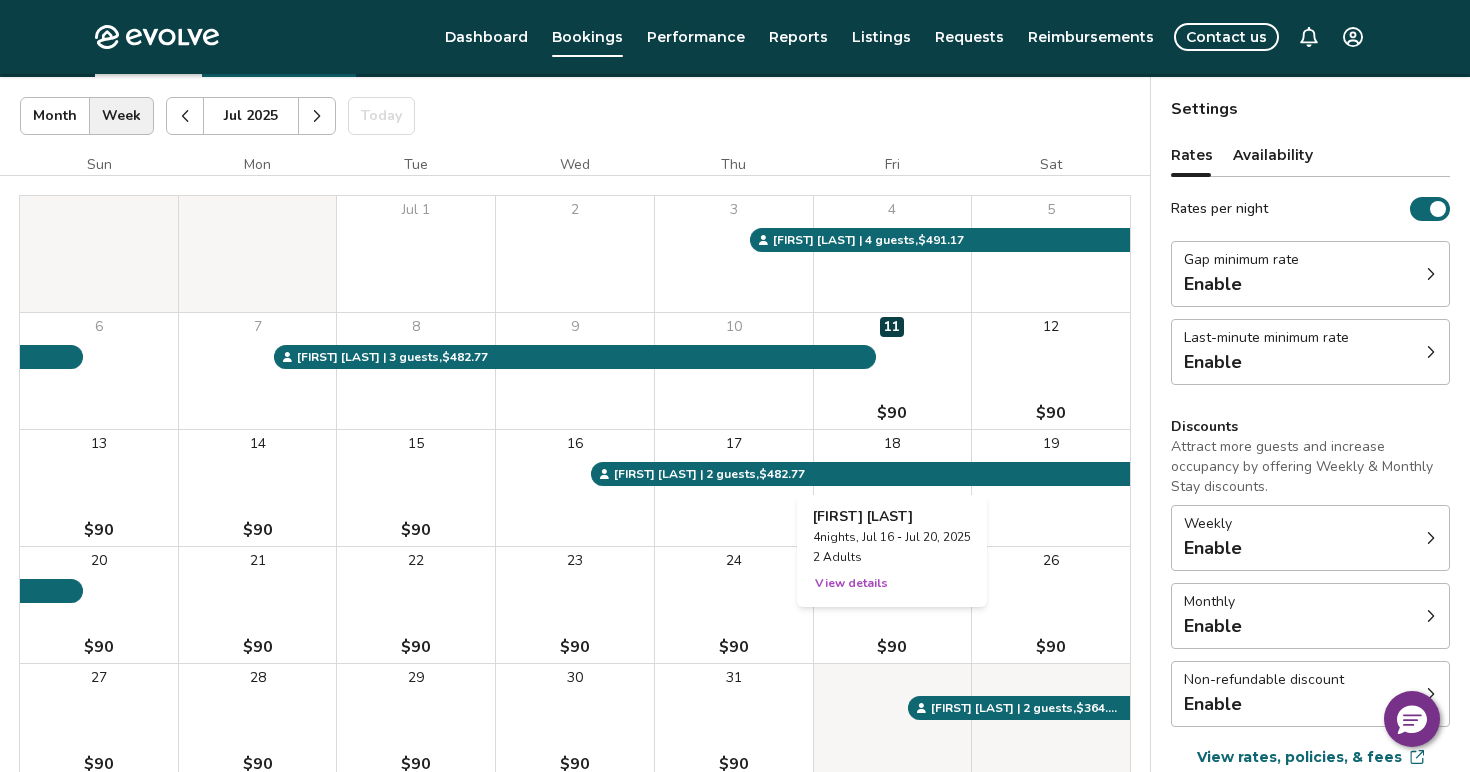 scroll, scrollTop: 125, scrollLeft: 0, axis: vertical 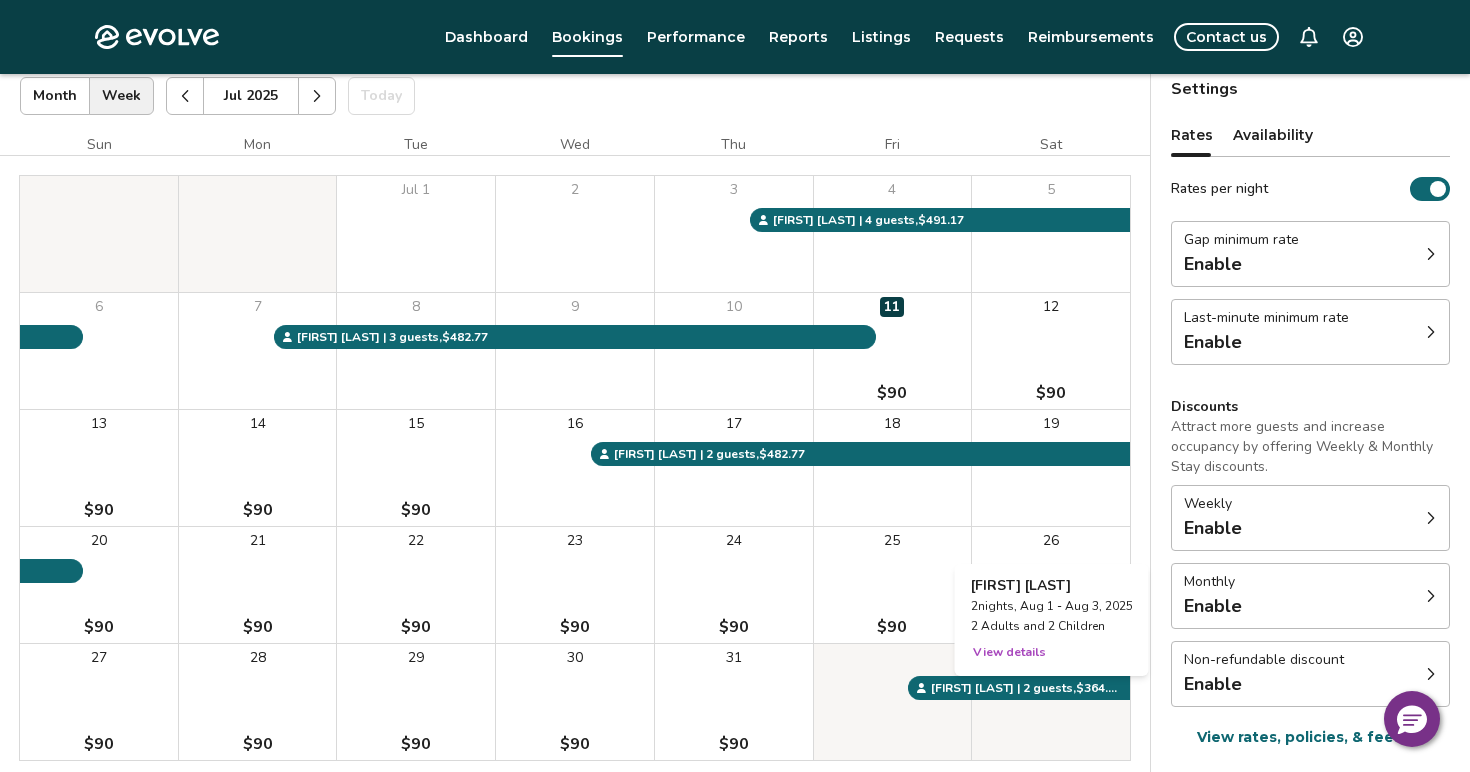 click at bounding box center [1051, 702] 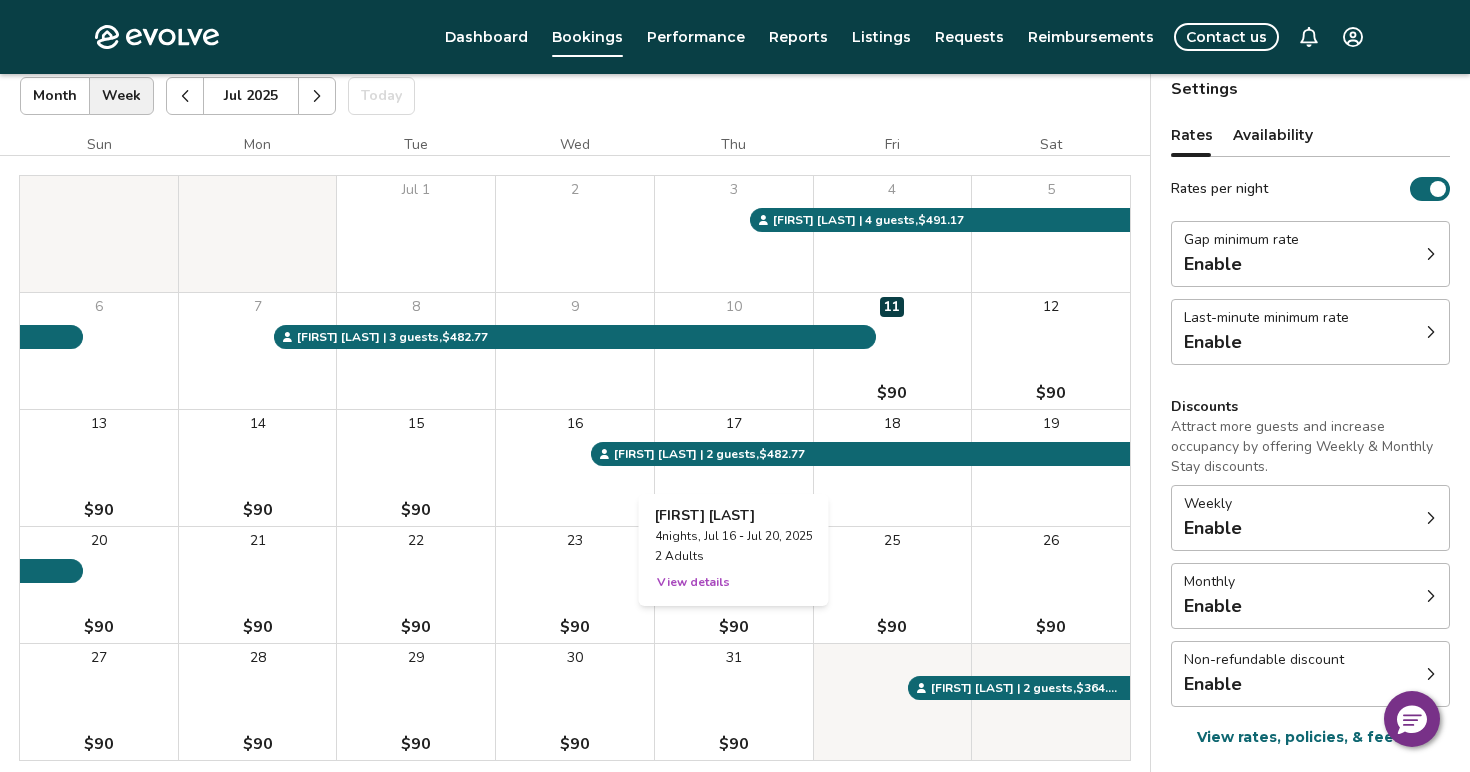 click on "17" at bounding box center [734, 468] 